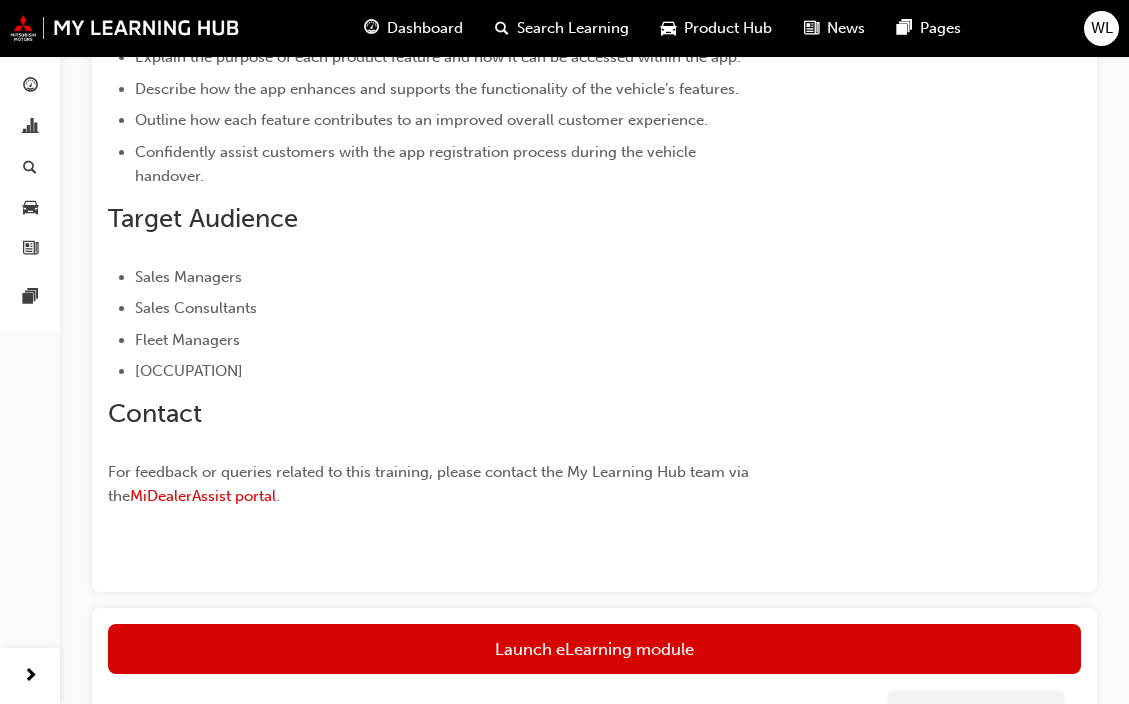scroll, scrollTop: 700, scrollLeft: 0, axis: vertical 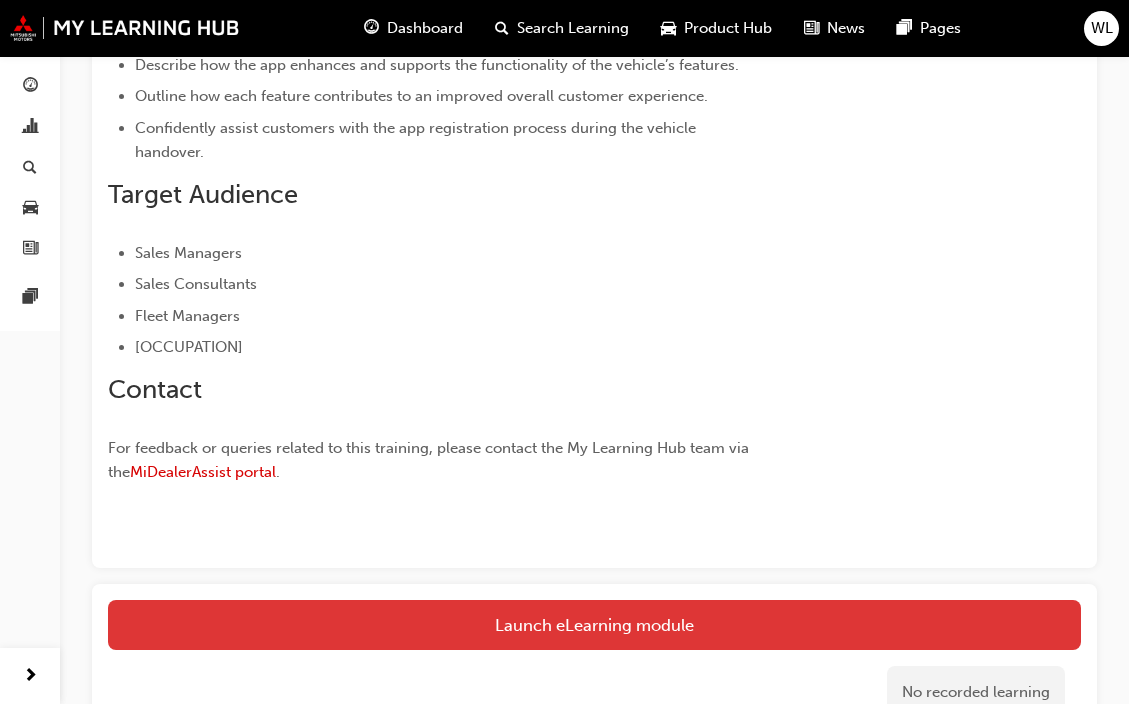 click on "Launch eLearning module" at bounding box center (594, 625) 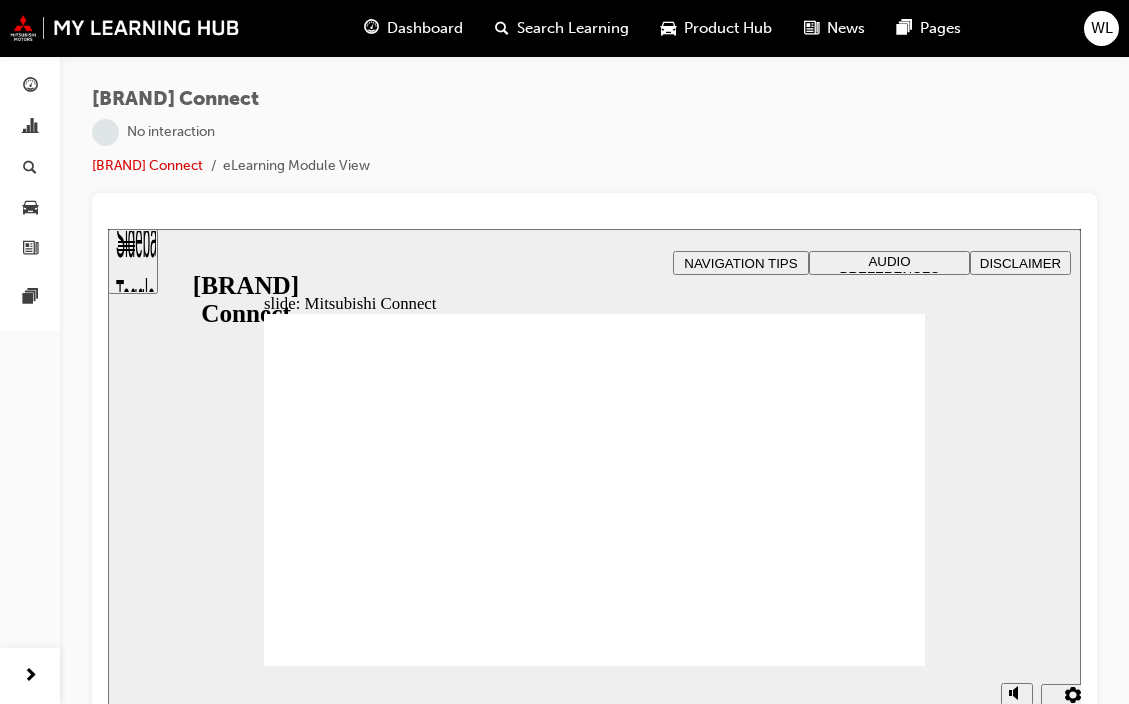 scroll, scrollTop: 0, scrollLeft: 0, axis: both 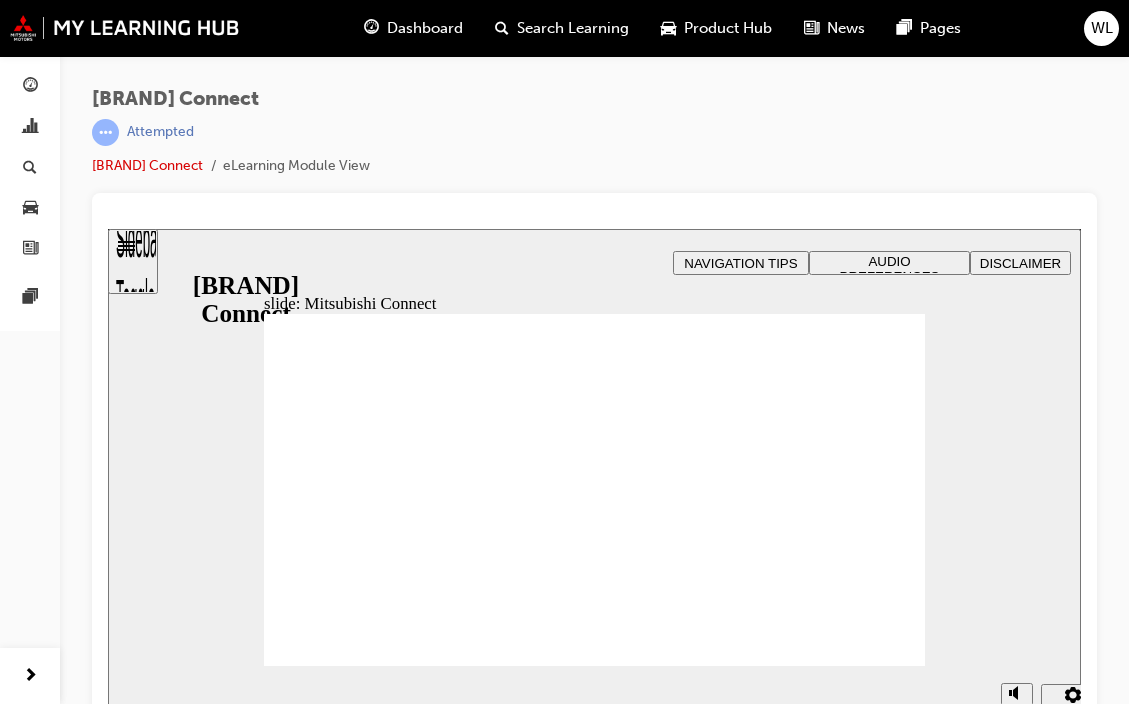 click 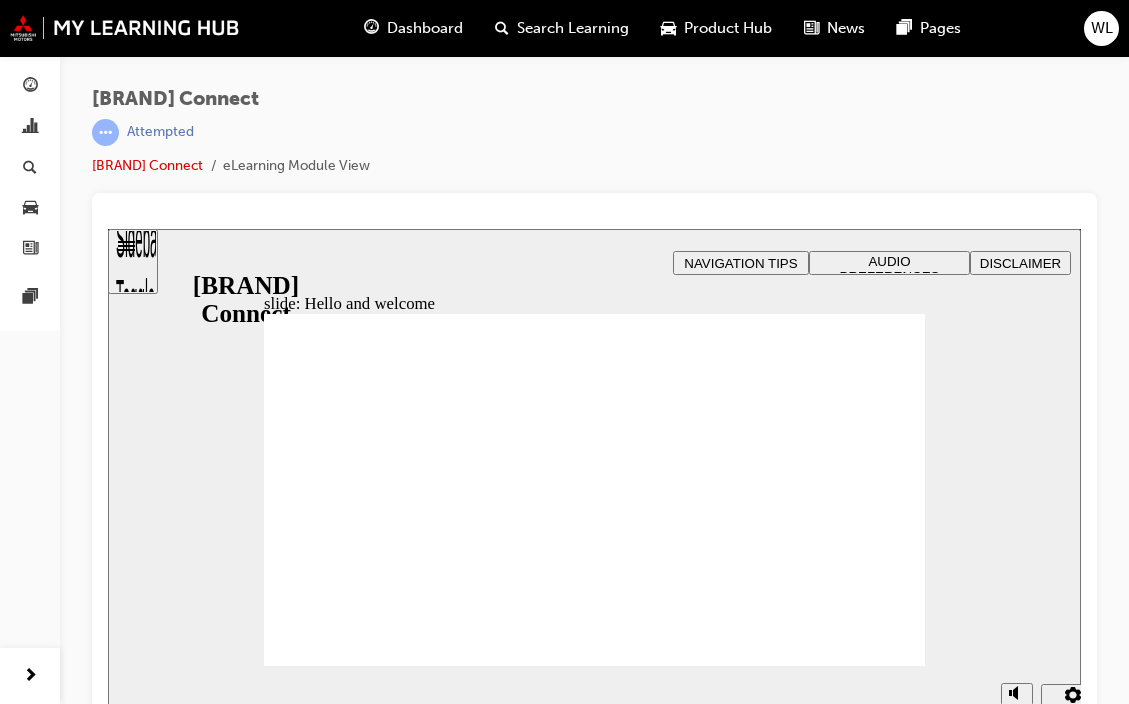 click 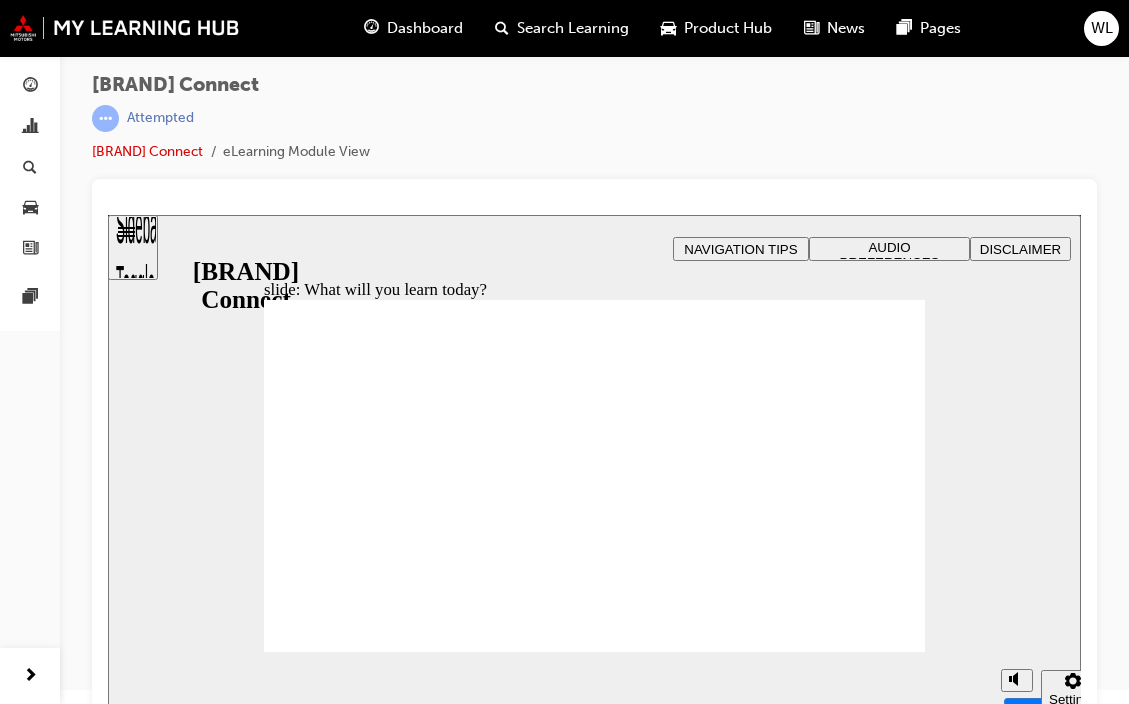 scroll, scrollTop: 27, scrollLeft: 0, axis: vertical 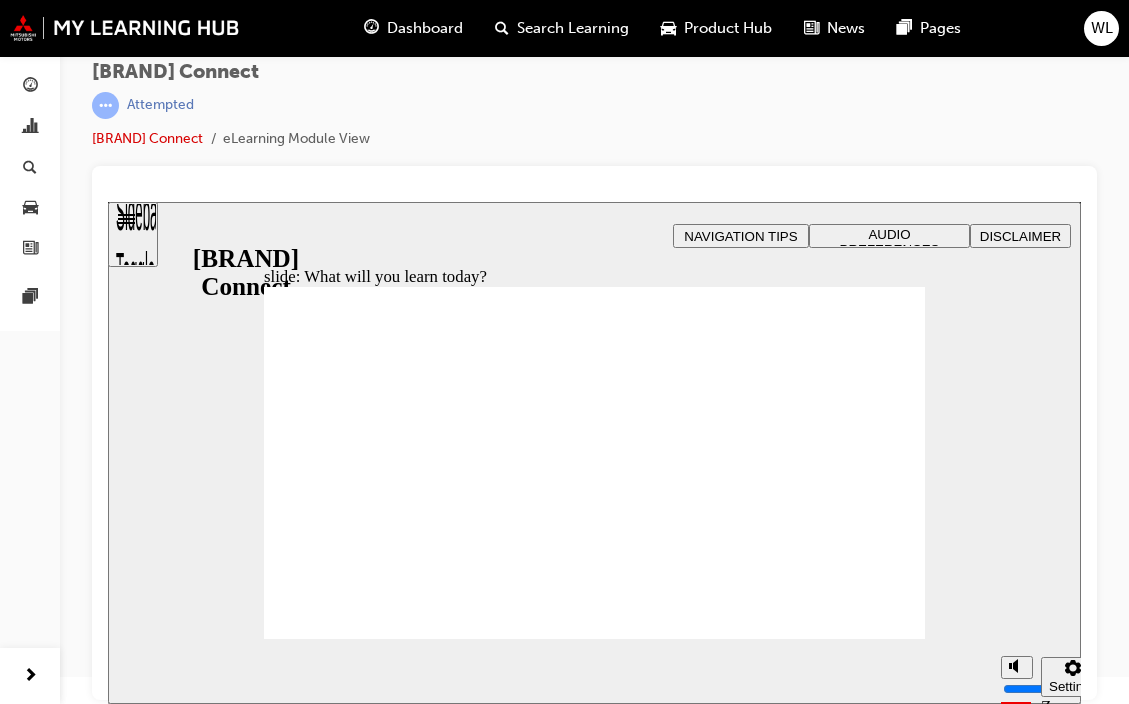 click on "Sidebar Toggle" at bounding box center (133, 242) 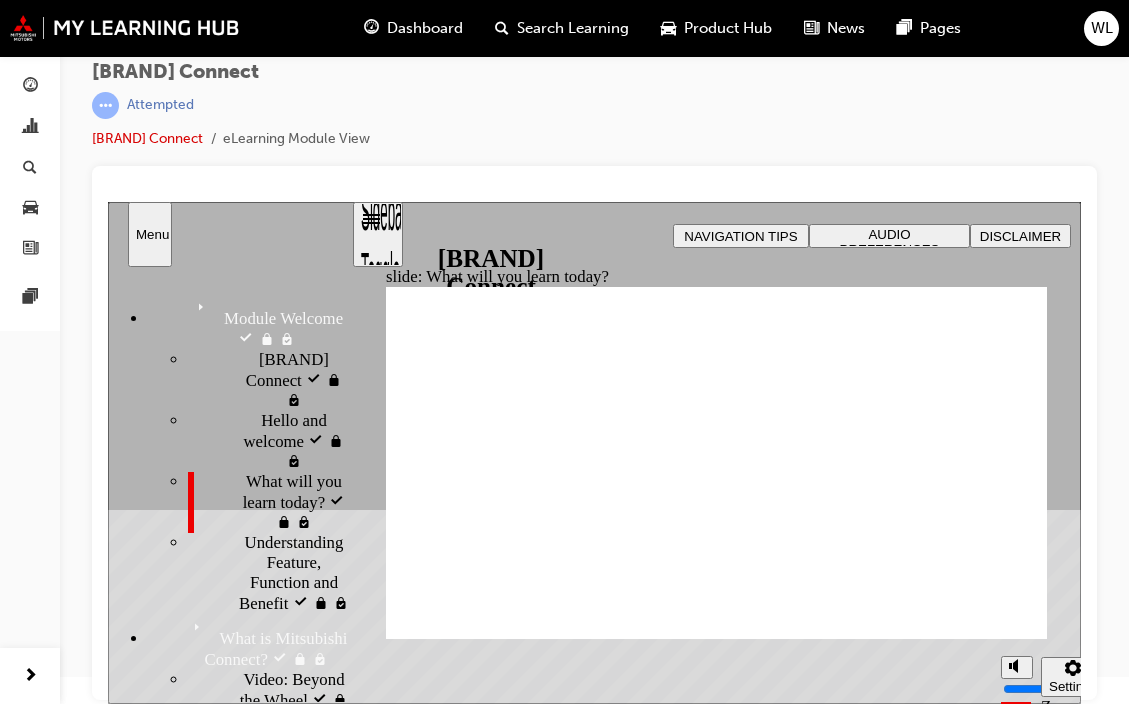 click on "Menu" at bounding box center [150, 234] 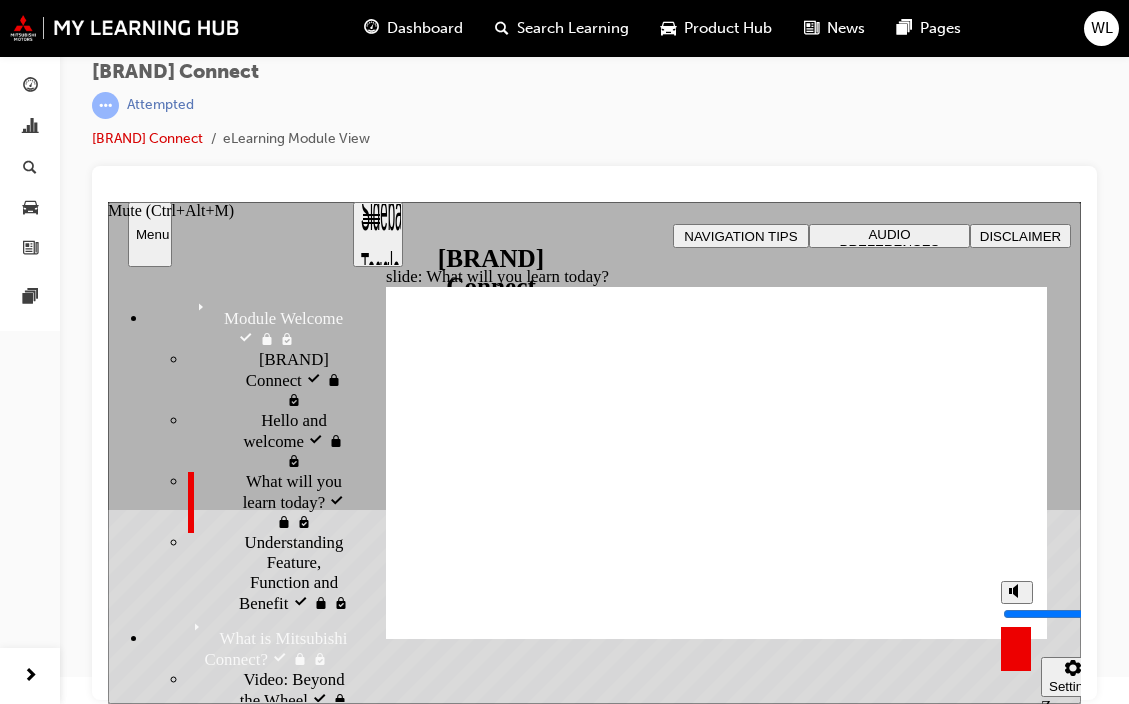 click 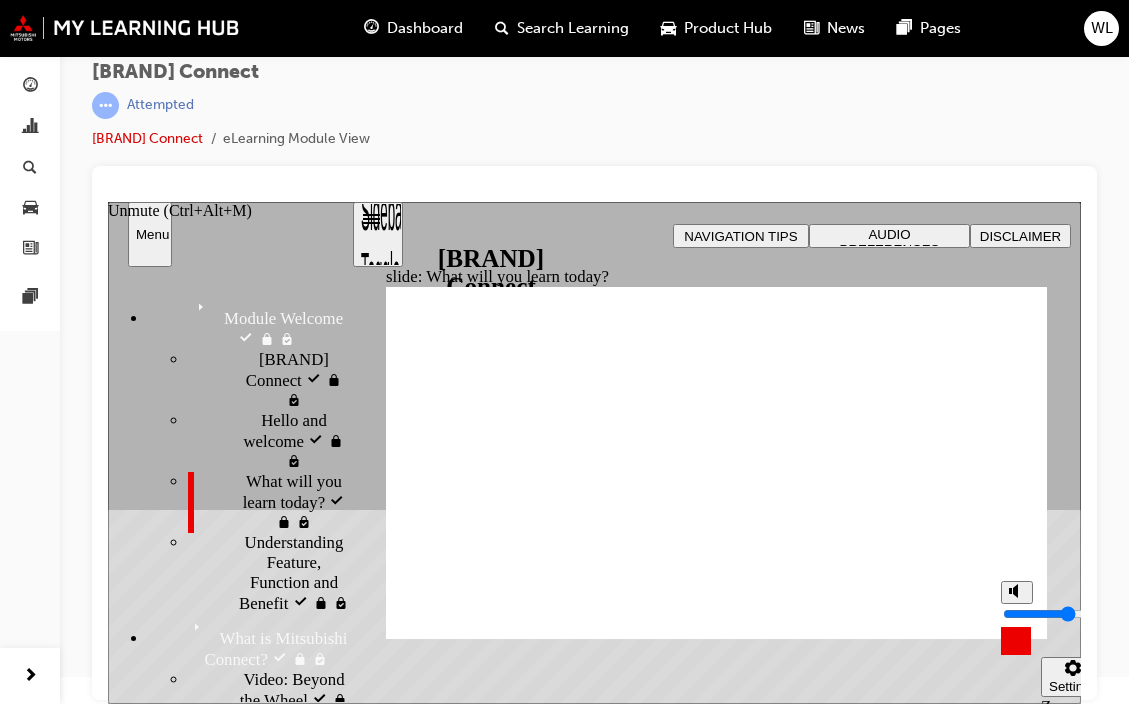 drag, startPoint x: 1013, startPoint y: 632, endPoint x: 1012, endPoint y: 612, distance: 20.024984 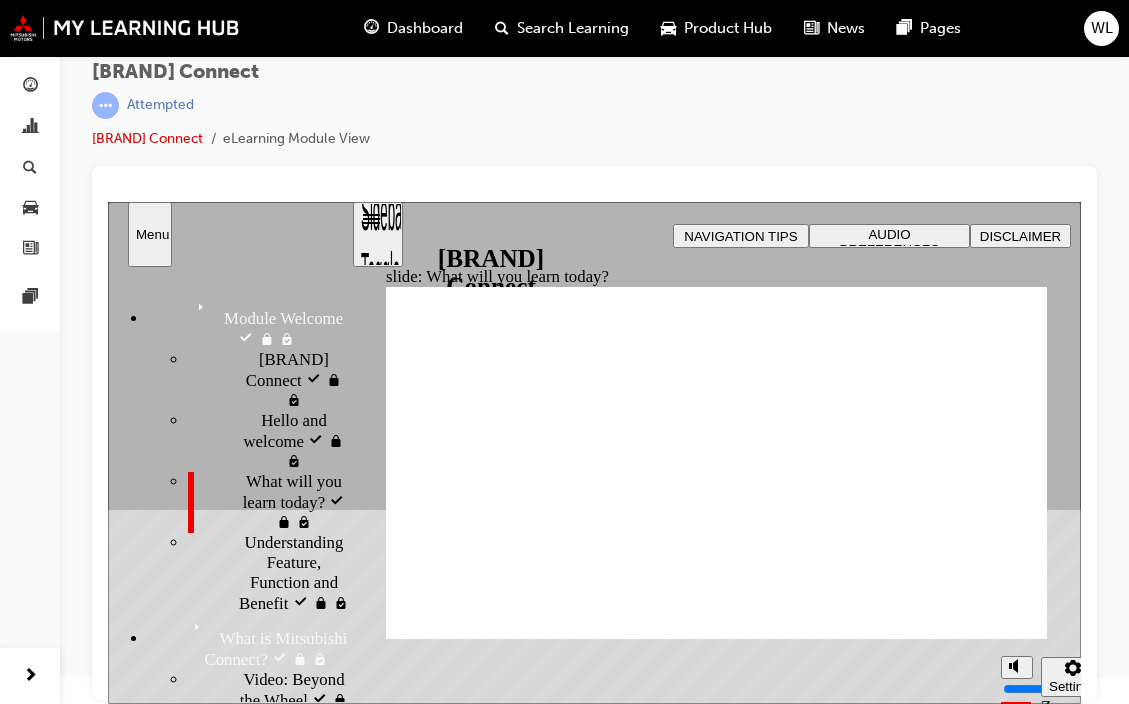 click 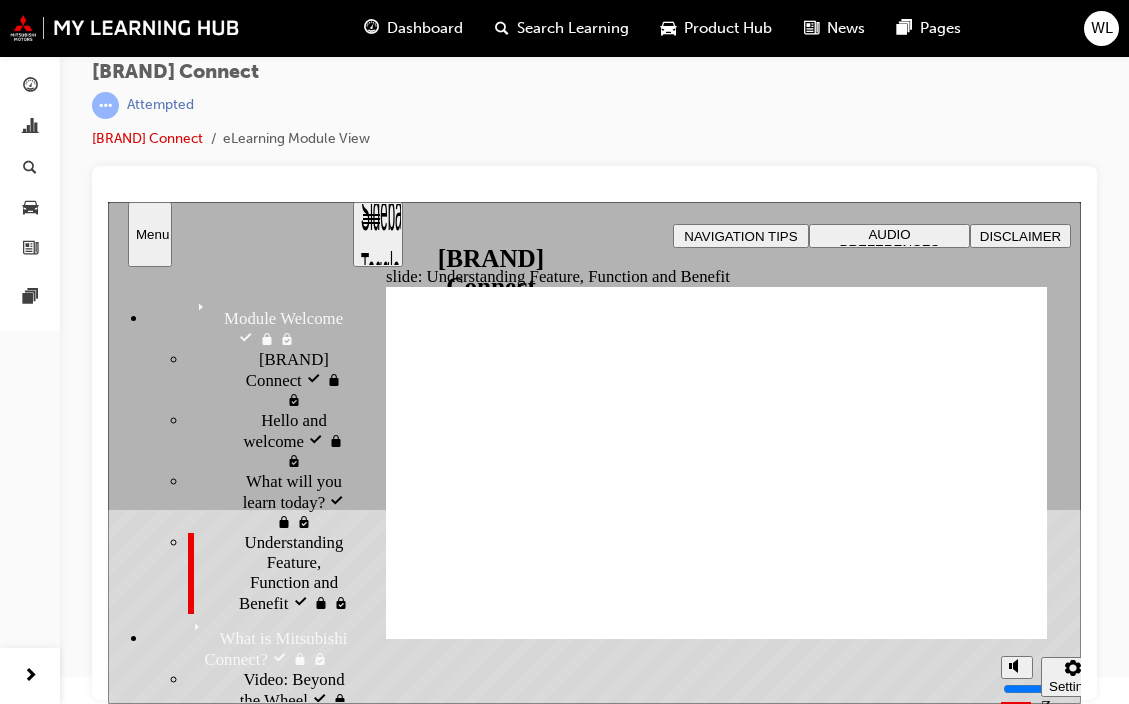 click 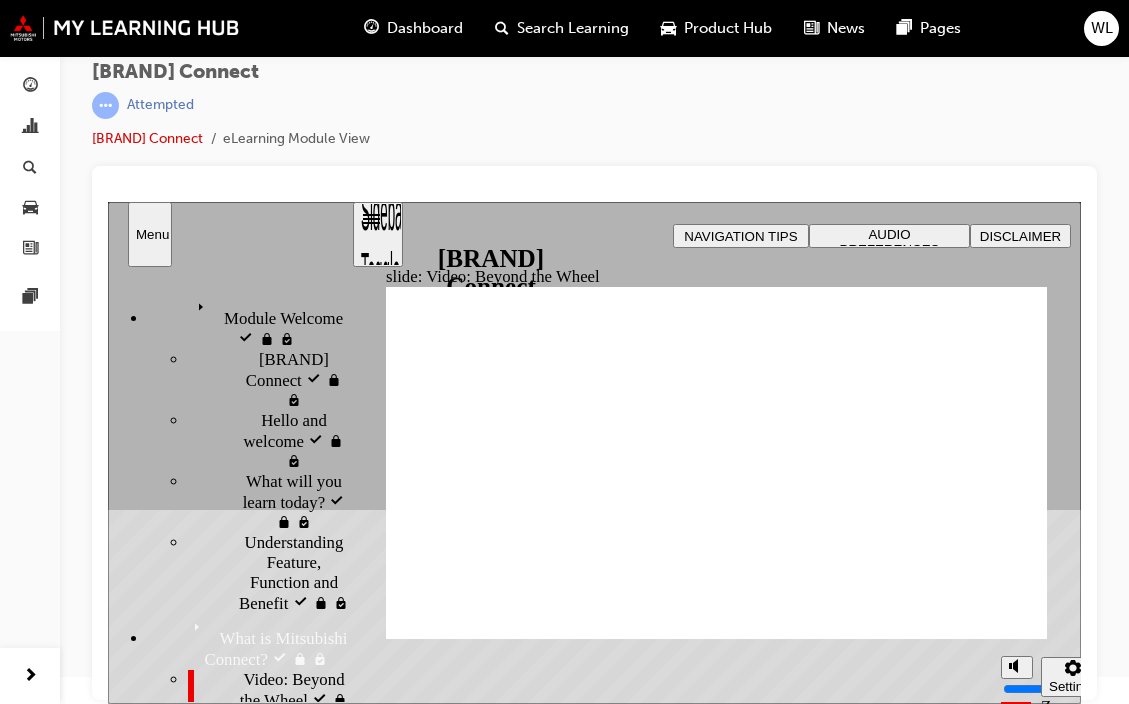 click on "Menu" at bounding box center [230, 234] 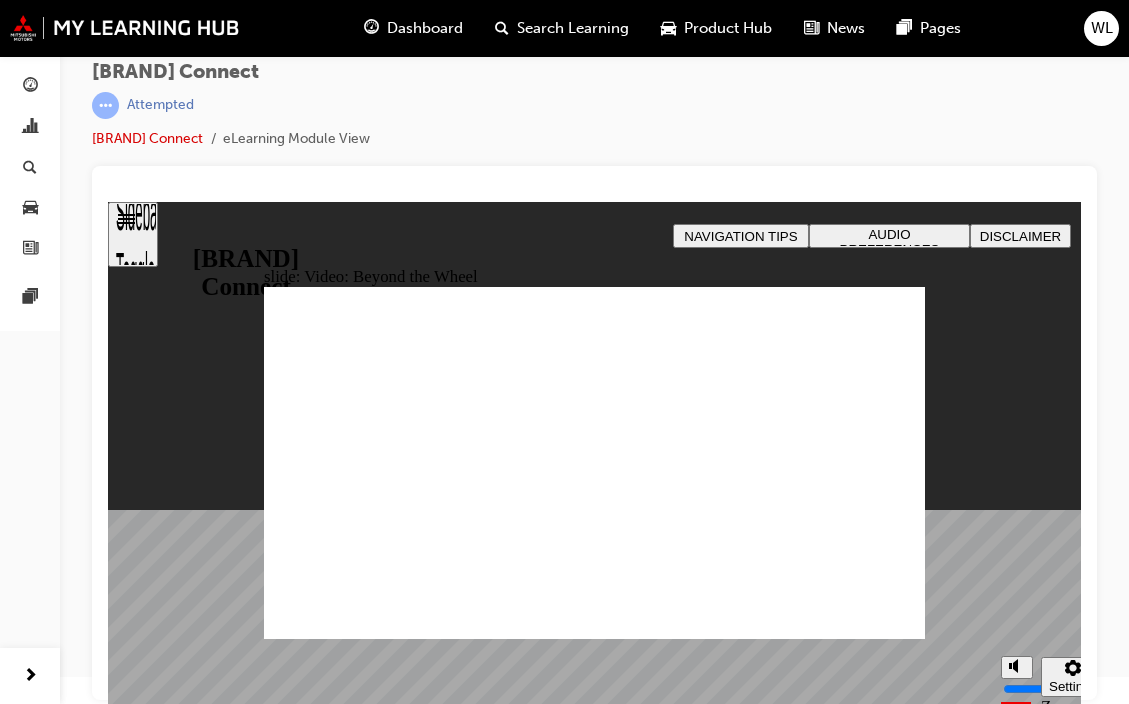 click 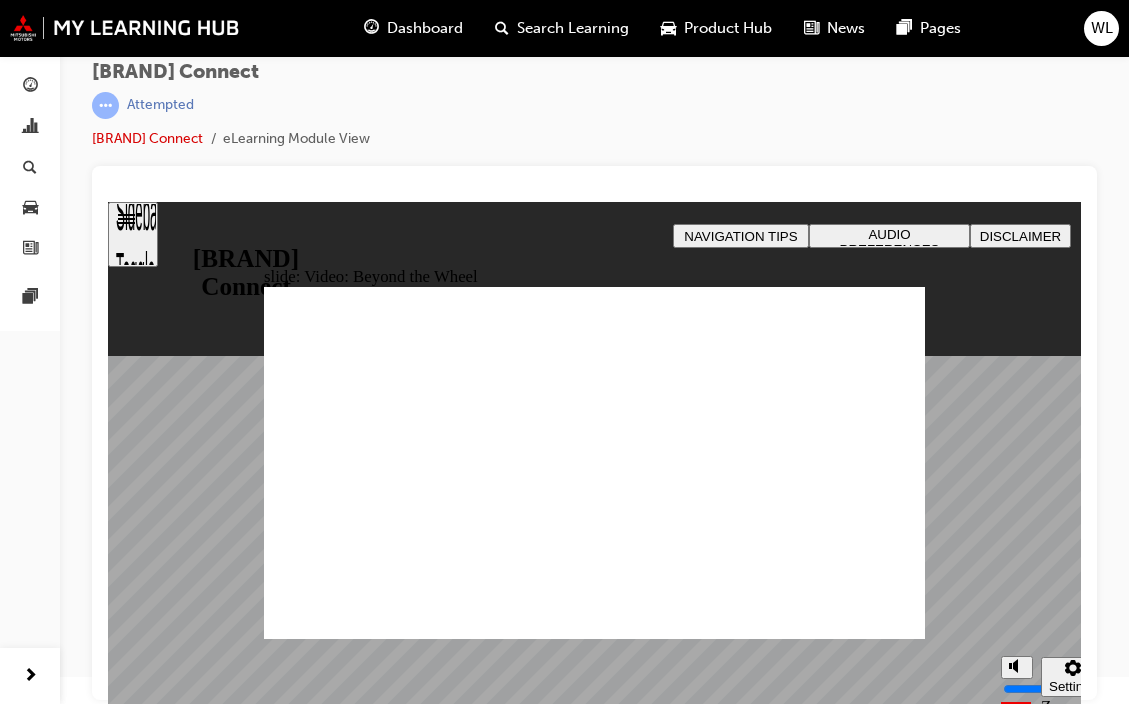 click 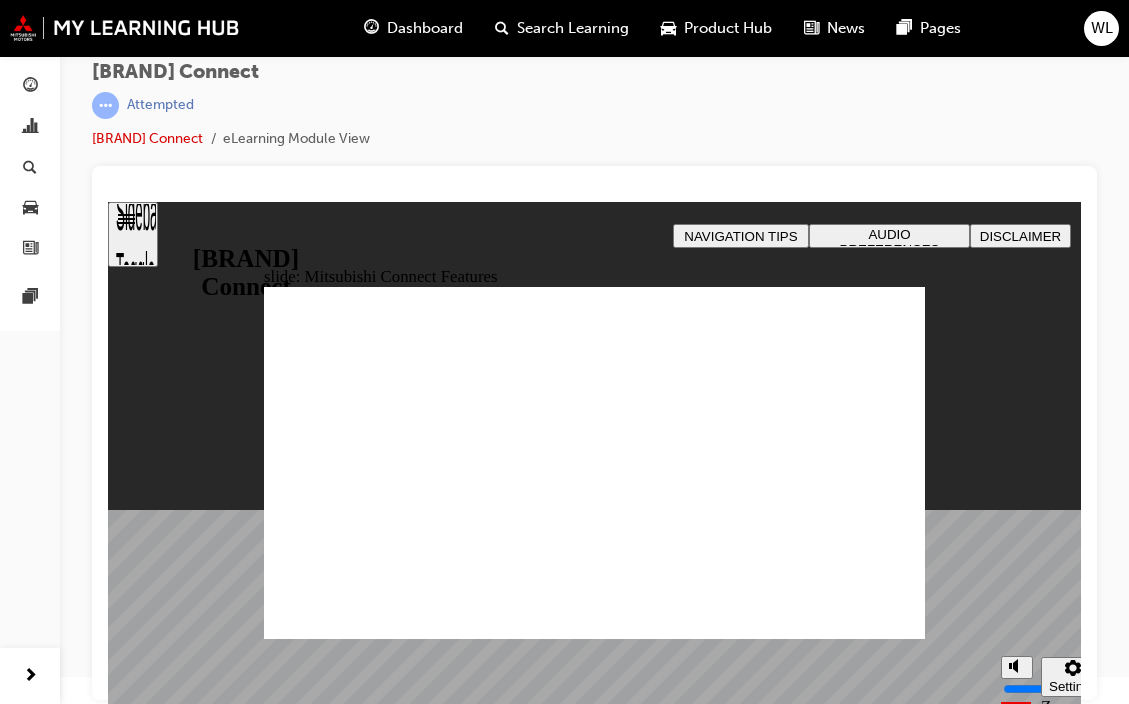 click 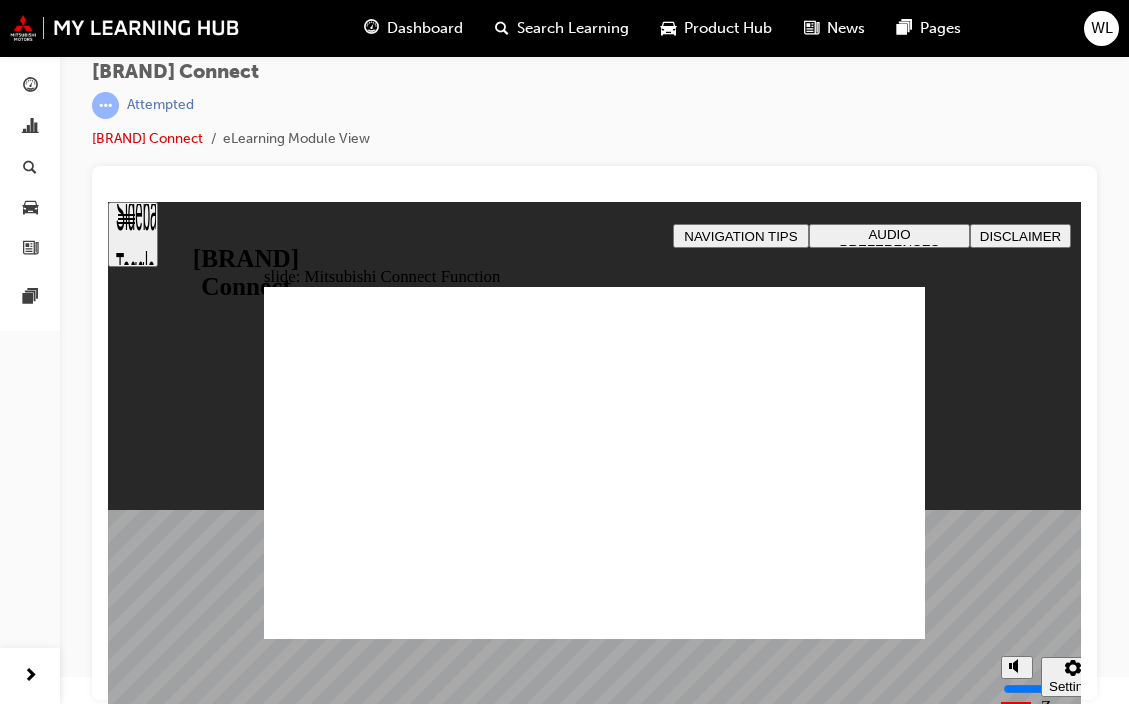 click 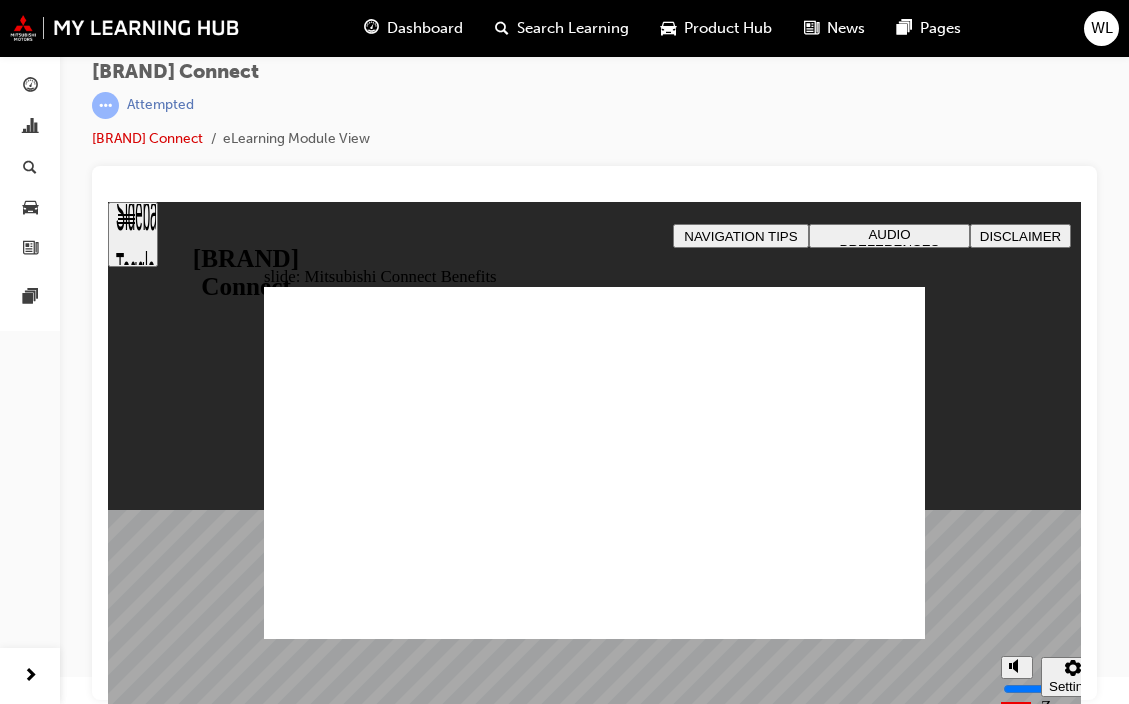 click 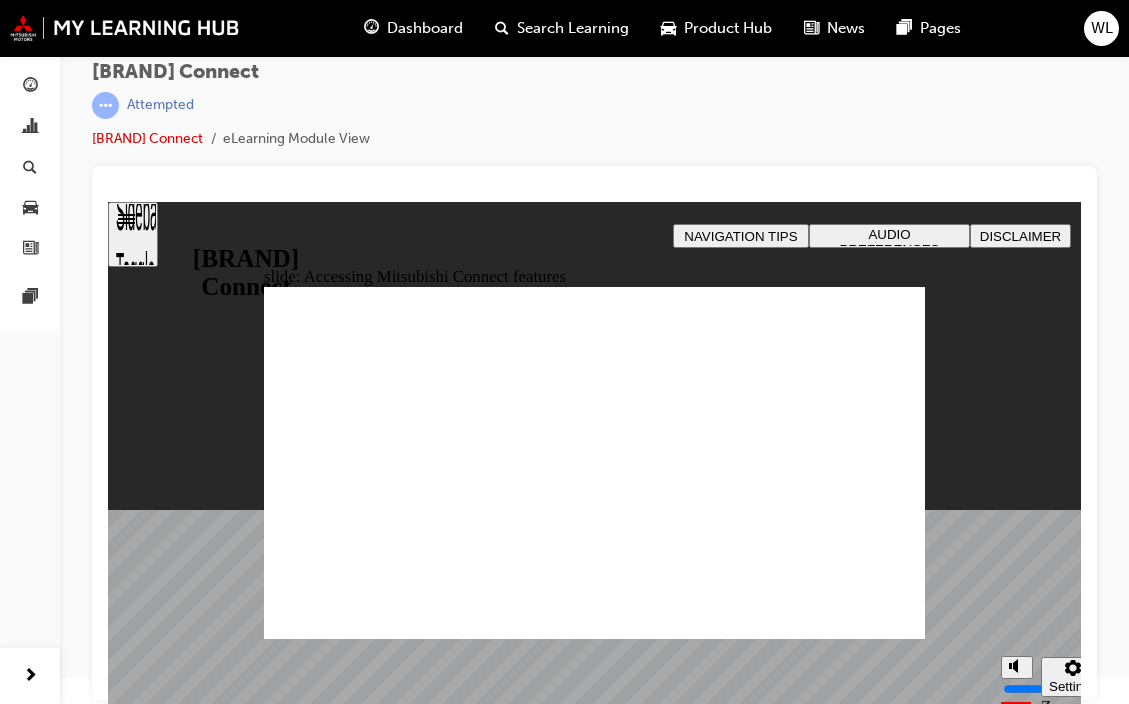 click 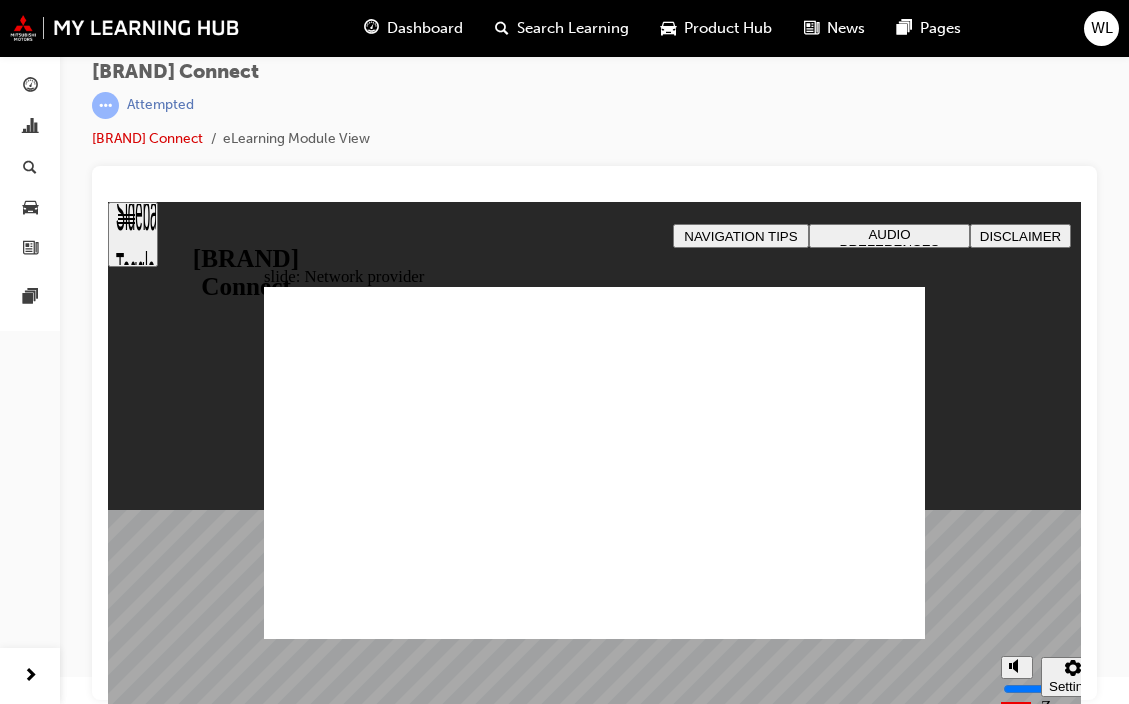 click 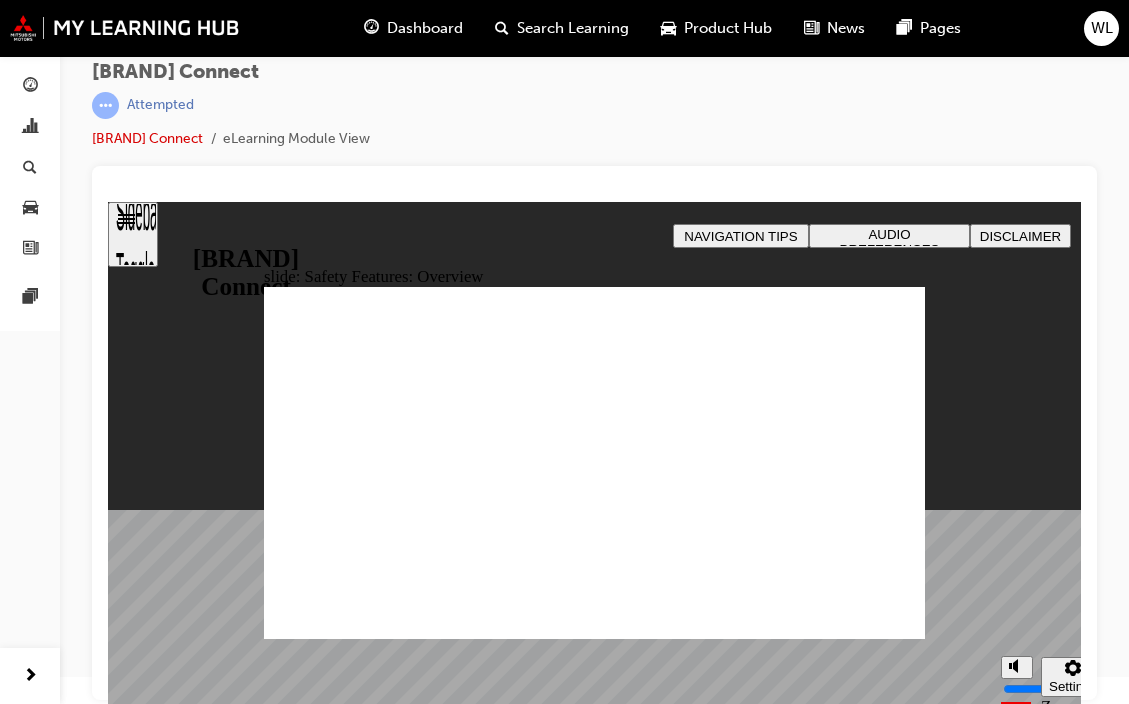 click 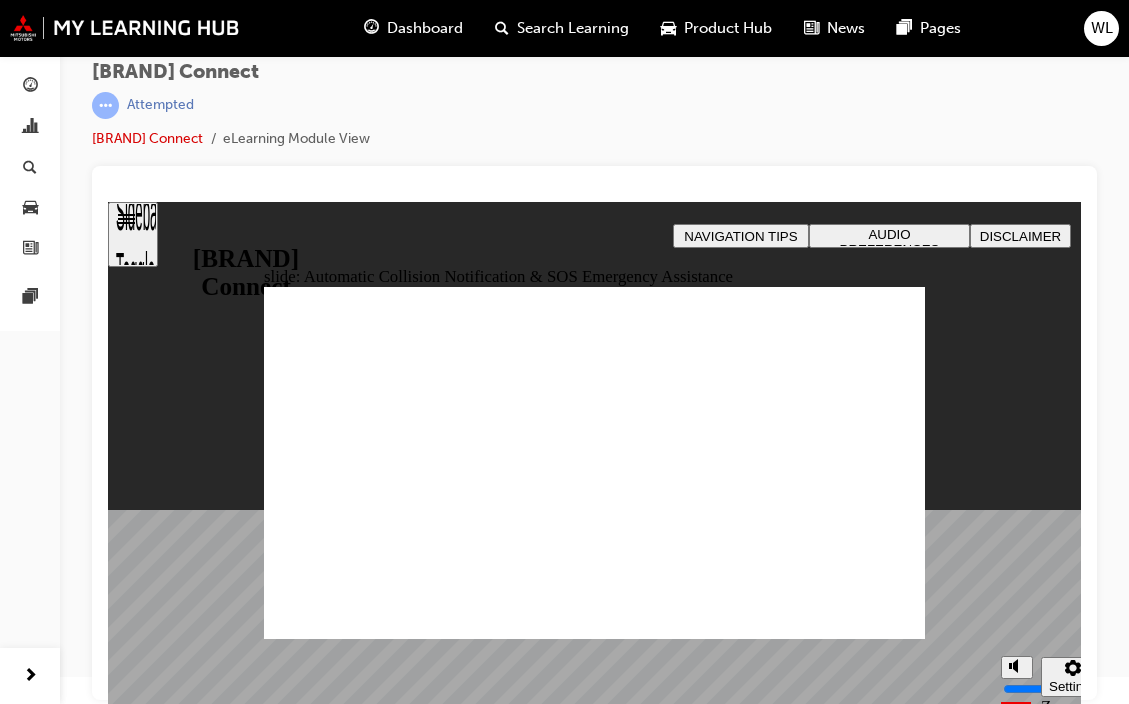 click 